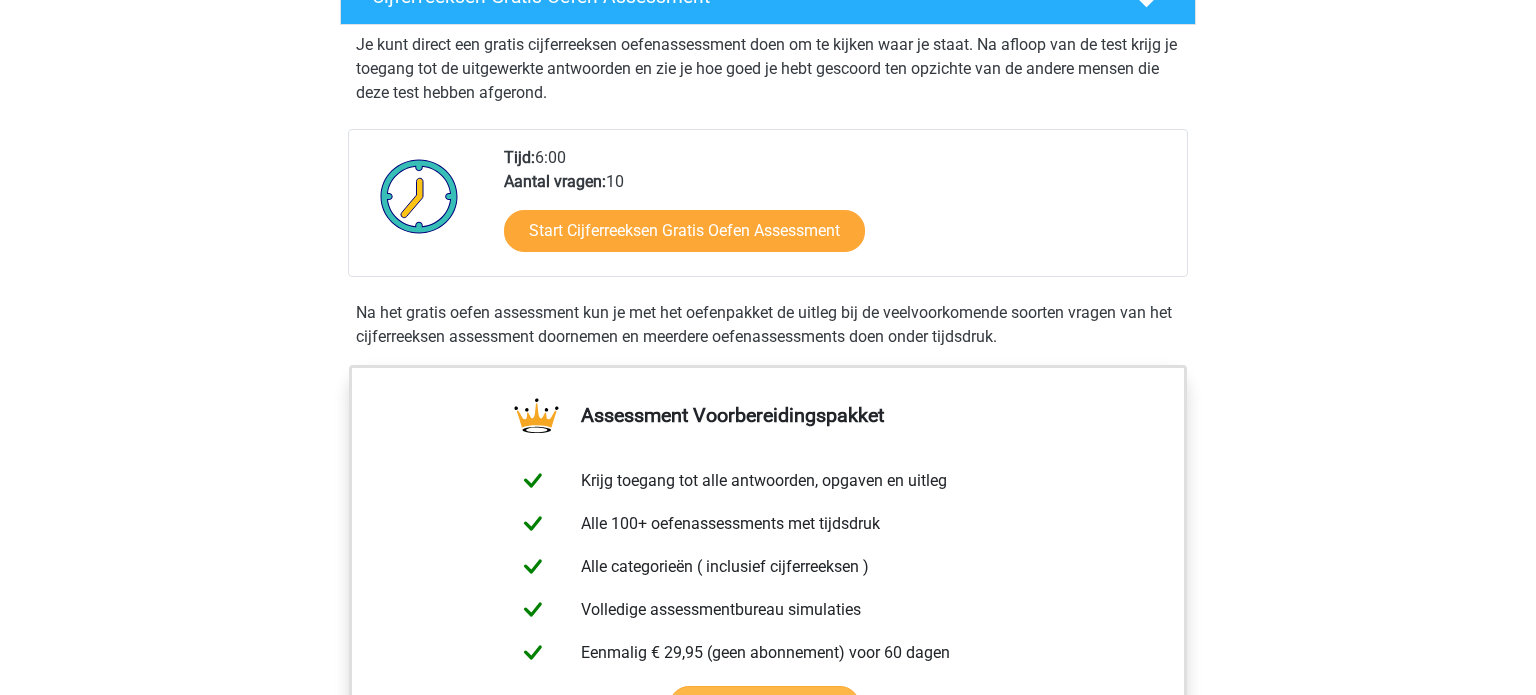scroll, scrollTop: 386, scrollLeft: 0, axis: vertical 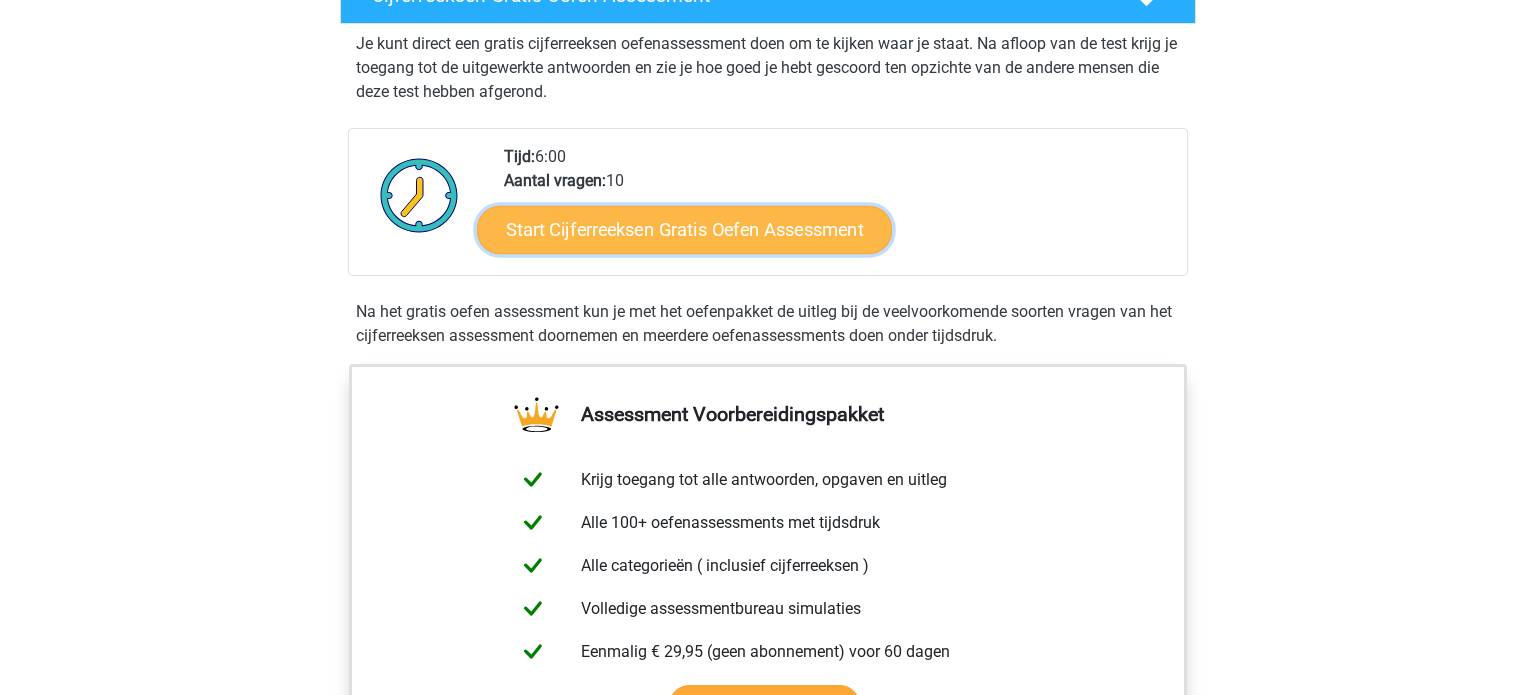 click on "Start Cijferreeksen
Gratis Oefen Assessment" at bounding box center (684, 229) 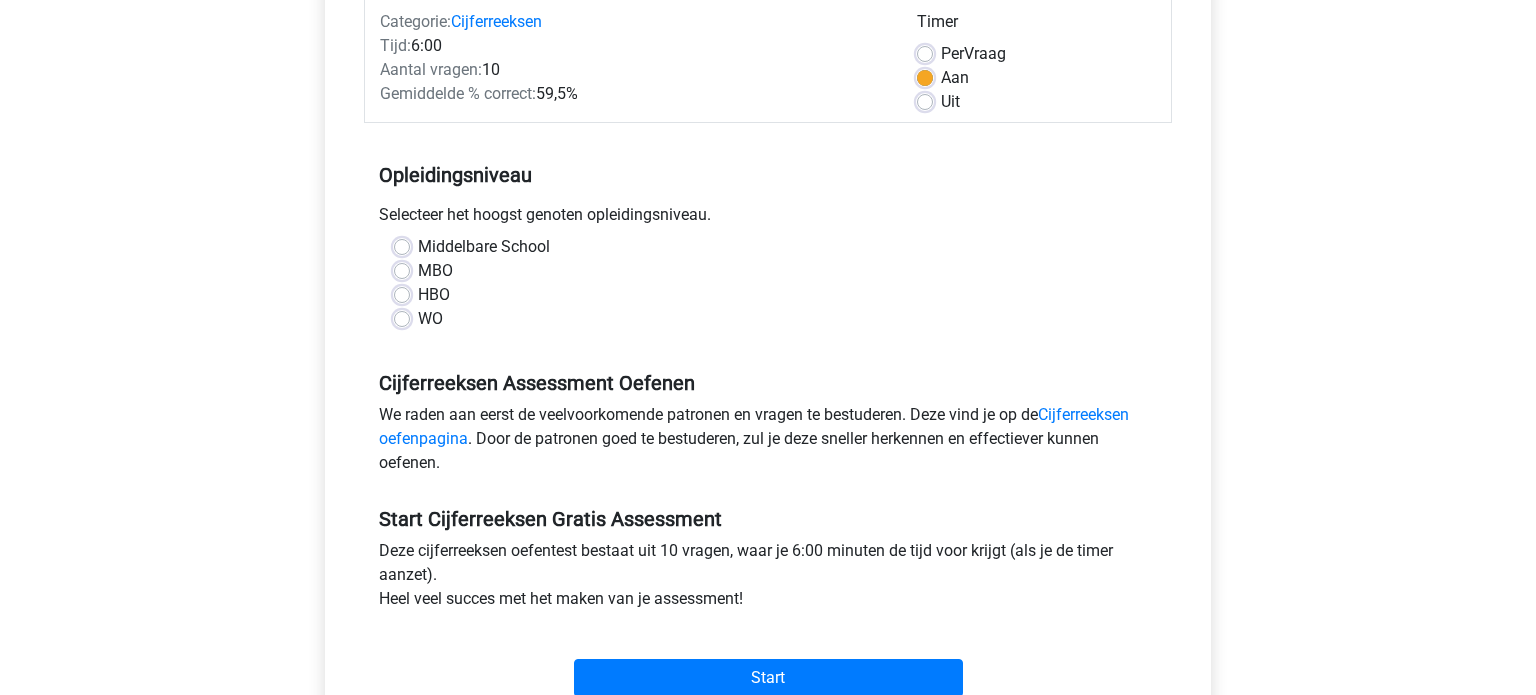 scroll, scrollTop: 268, scrollLeft: 0, axis: vertical 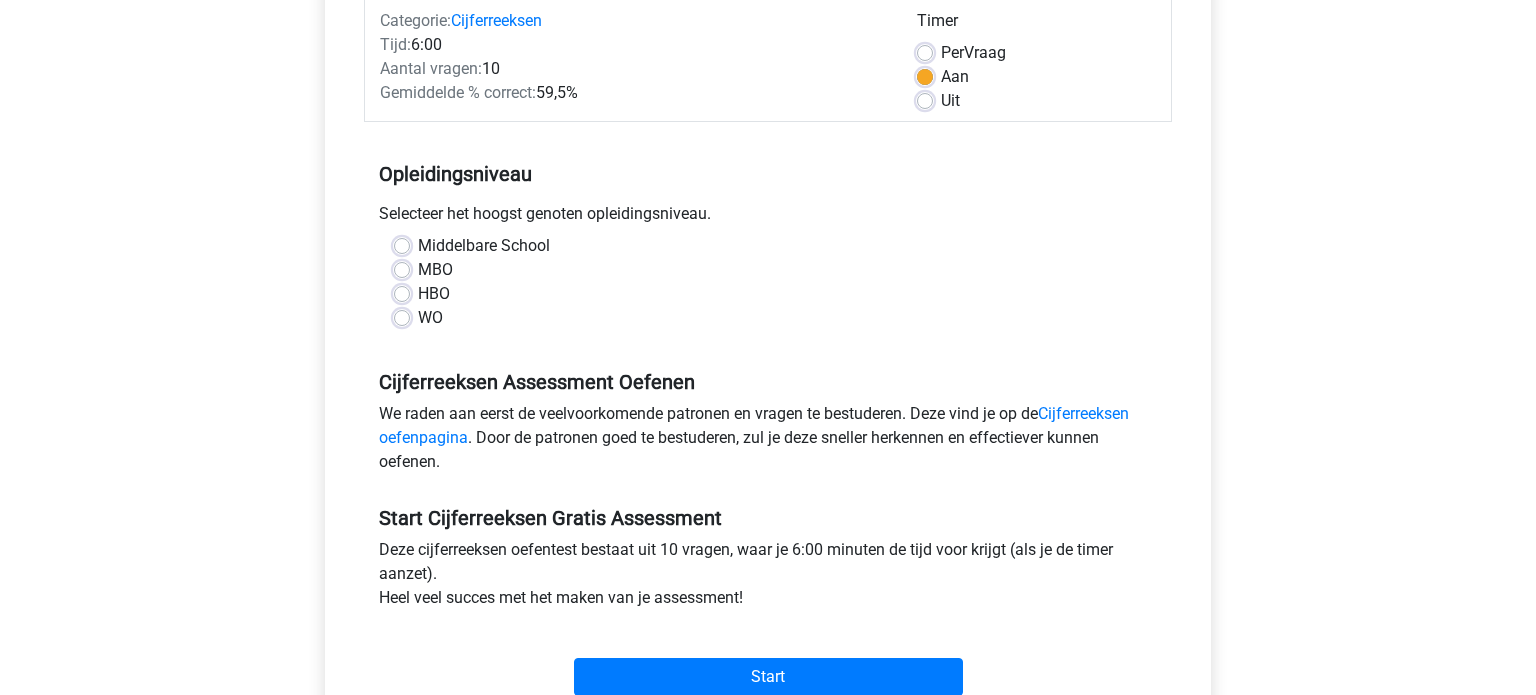 click on "MBO" at bounding box center (435, 270) 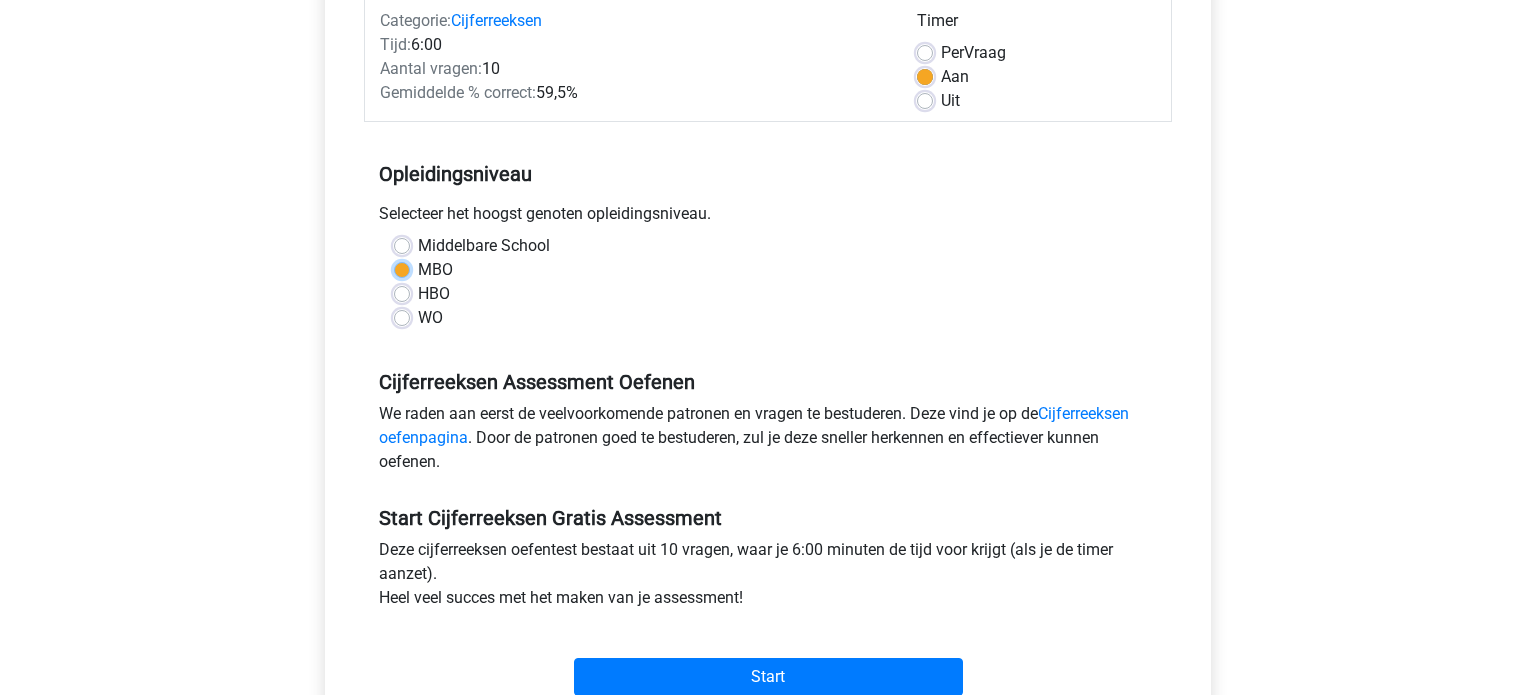 click on "MBO" at bounding box center (402, 268) 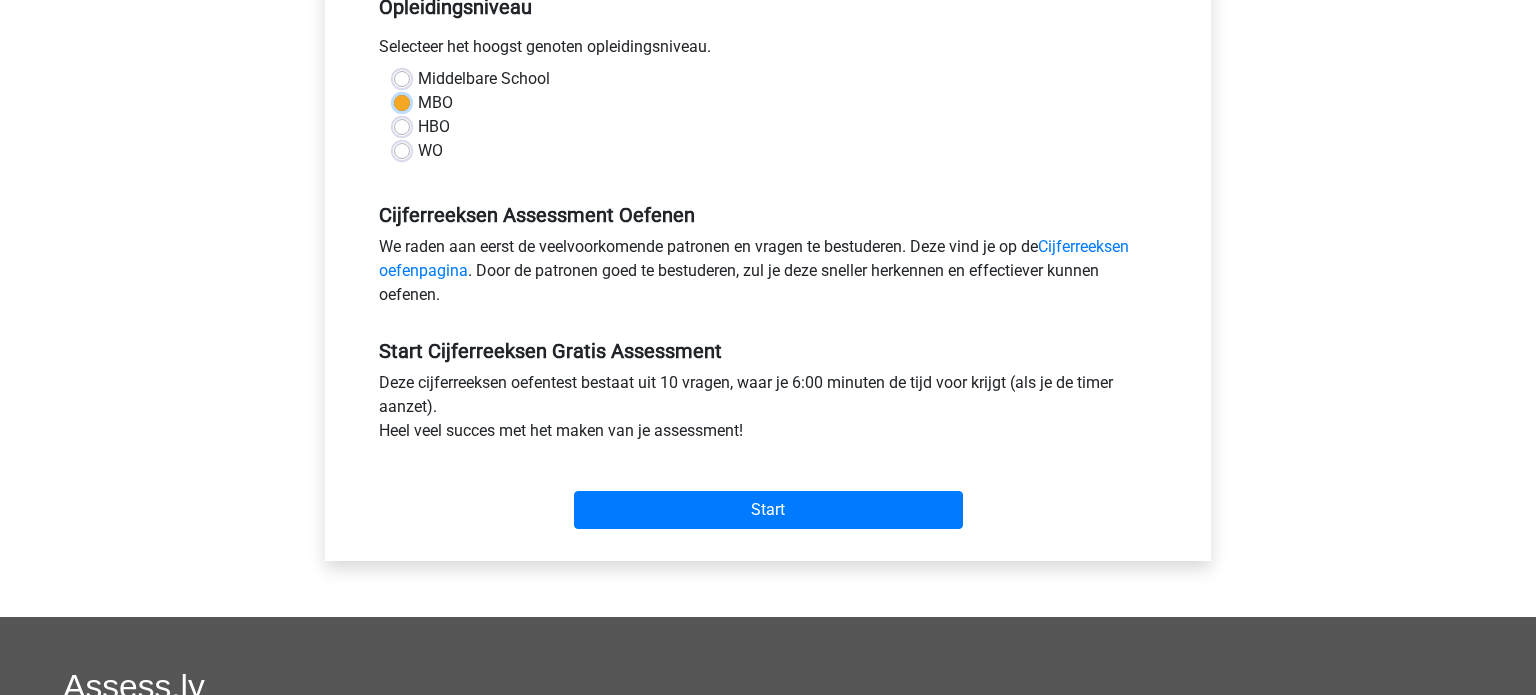 scroll, scrollTop: 439, scrollLeft: 0, axis: vertical 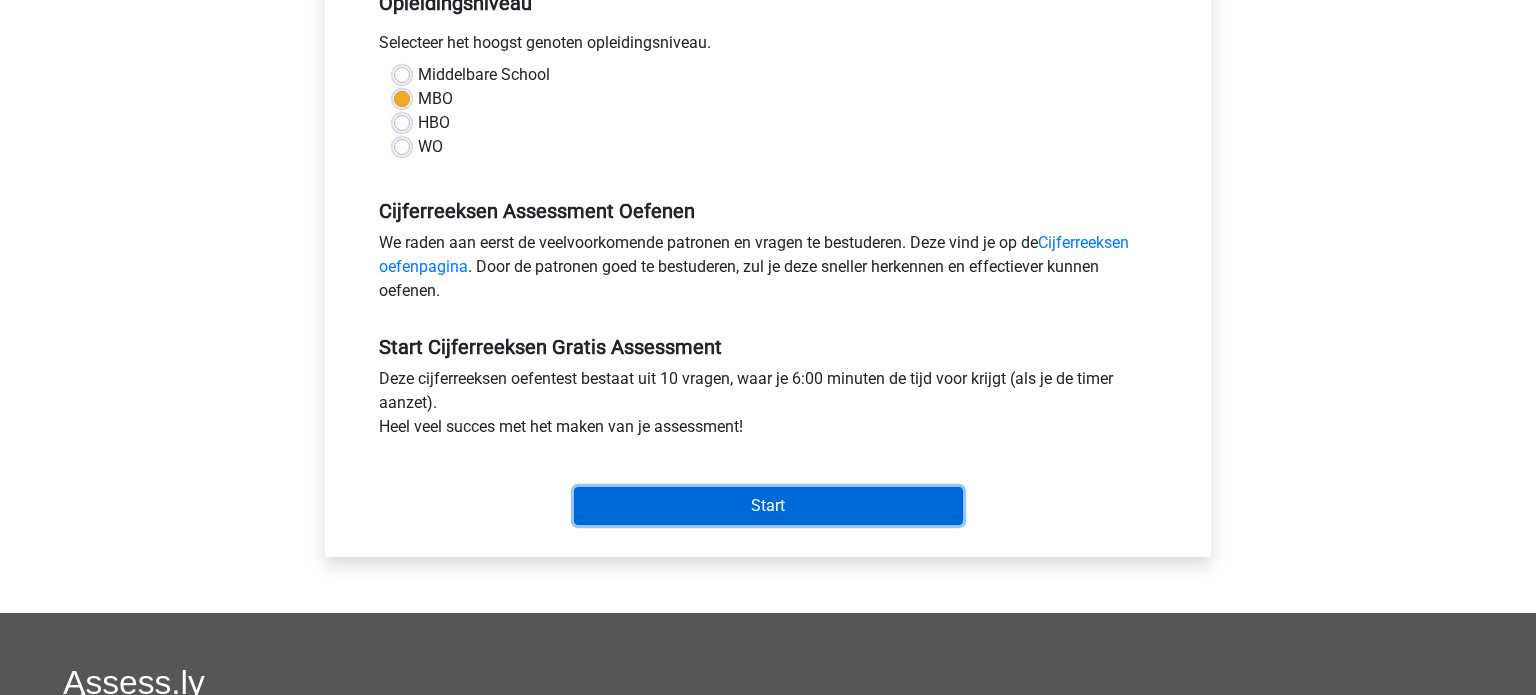 click on "Start" at bounding box center [768, 506] 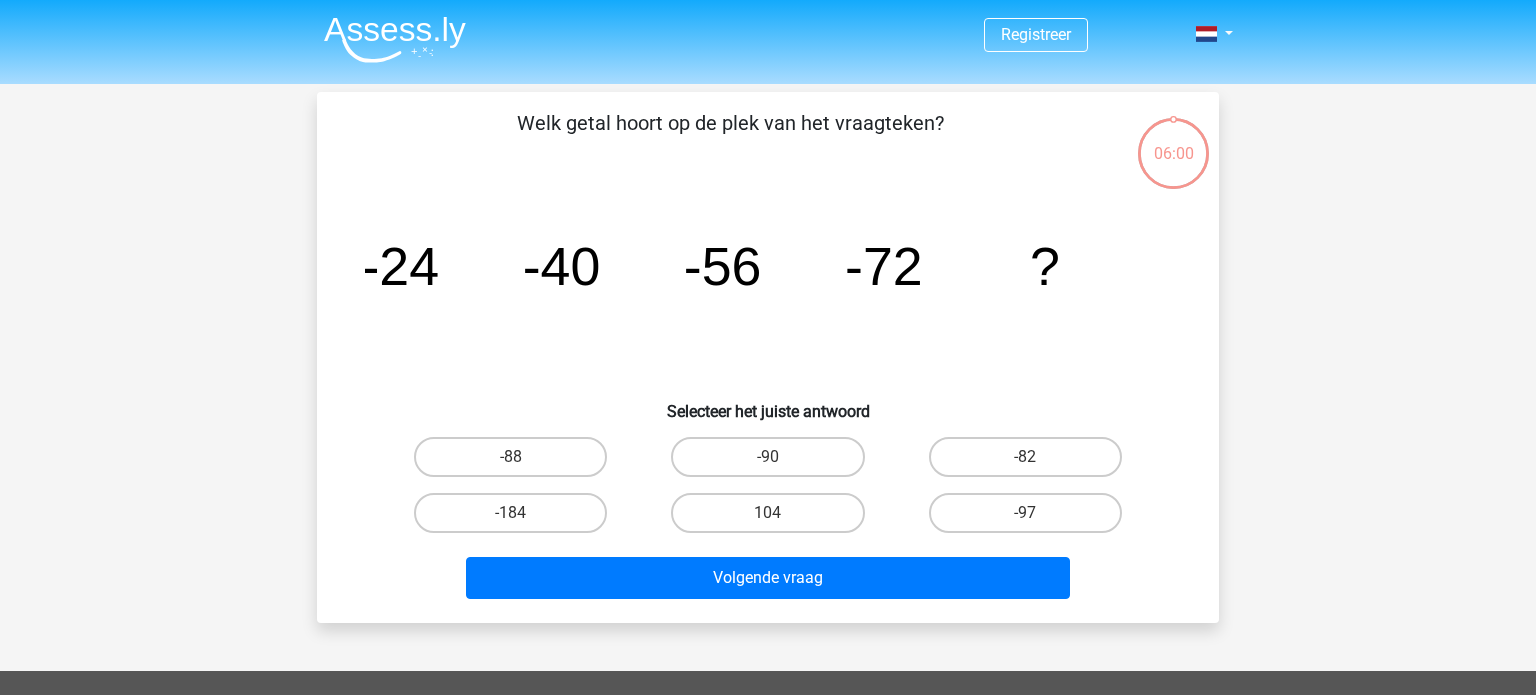 scroll, scrollTop: 0, scrollLeft: 0, axis: both 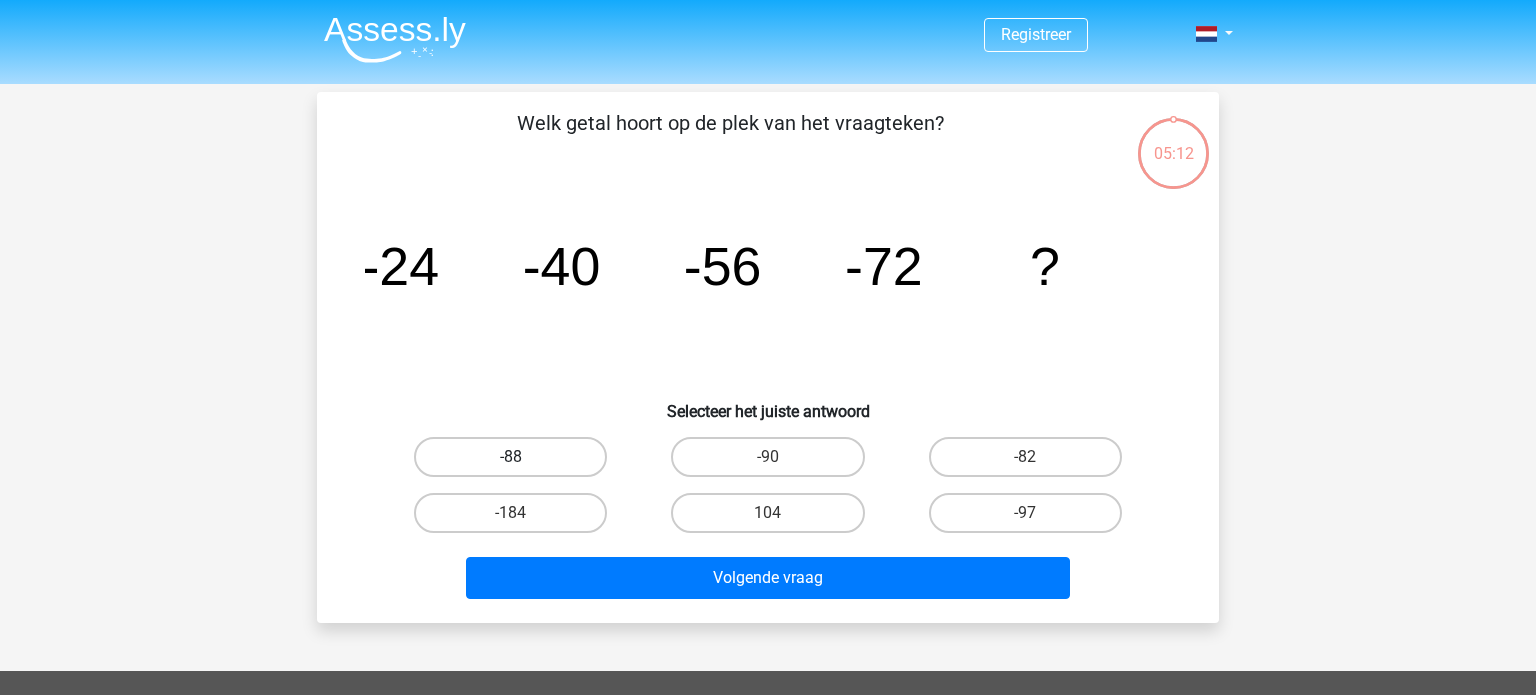 click on "-88" at bounding box center [510, 457] 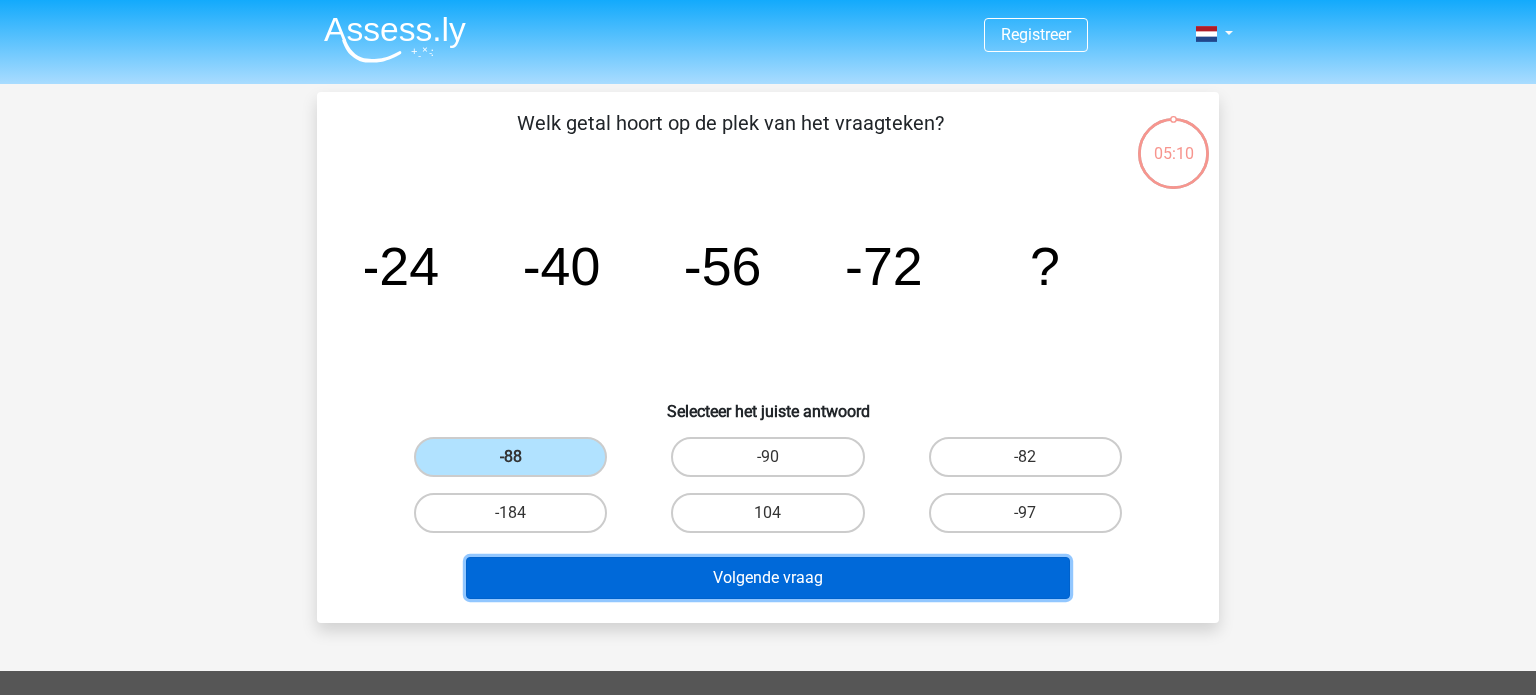 click on "Volgende vraag" at bounding box center (768, 578) 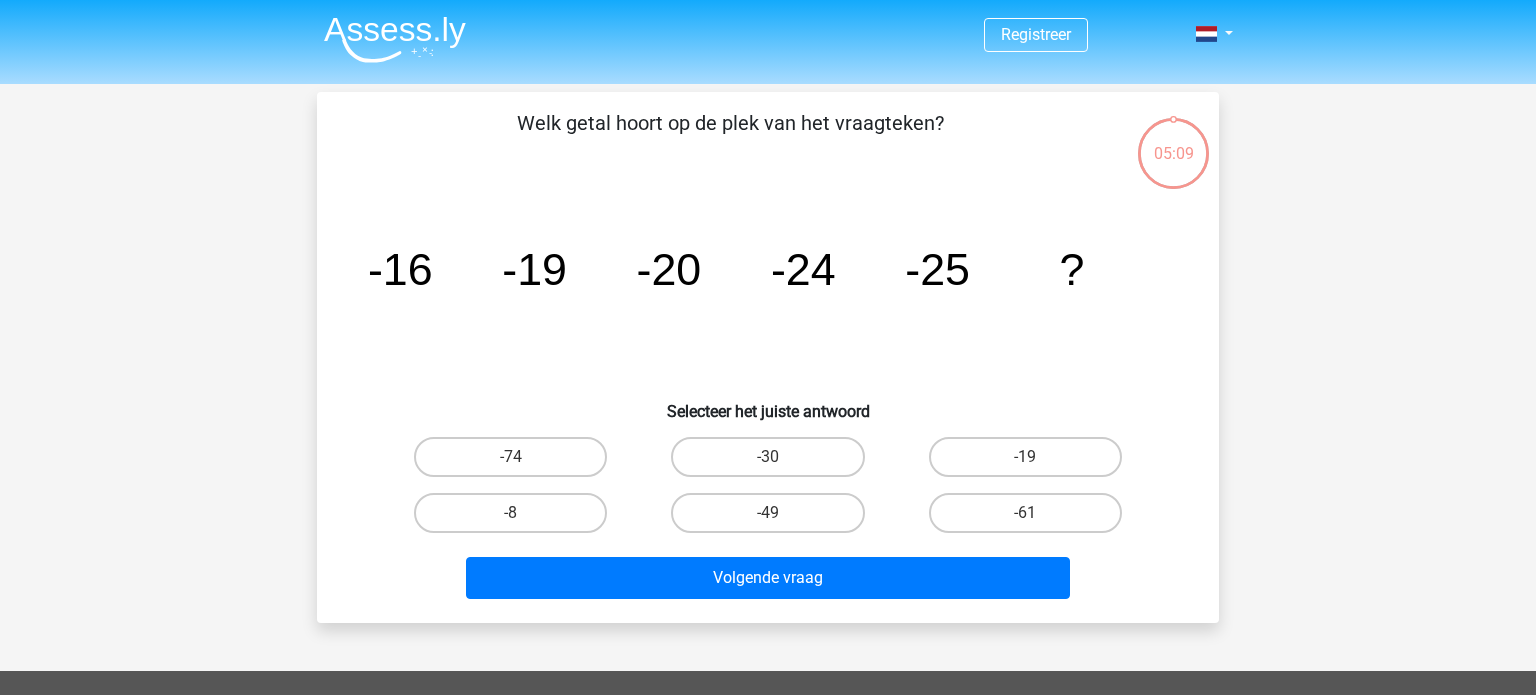 scroll, scrollTop: 92, scrollLeft: 0, axis: vertical 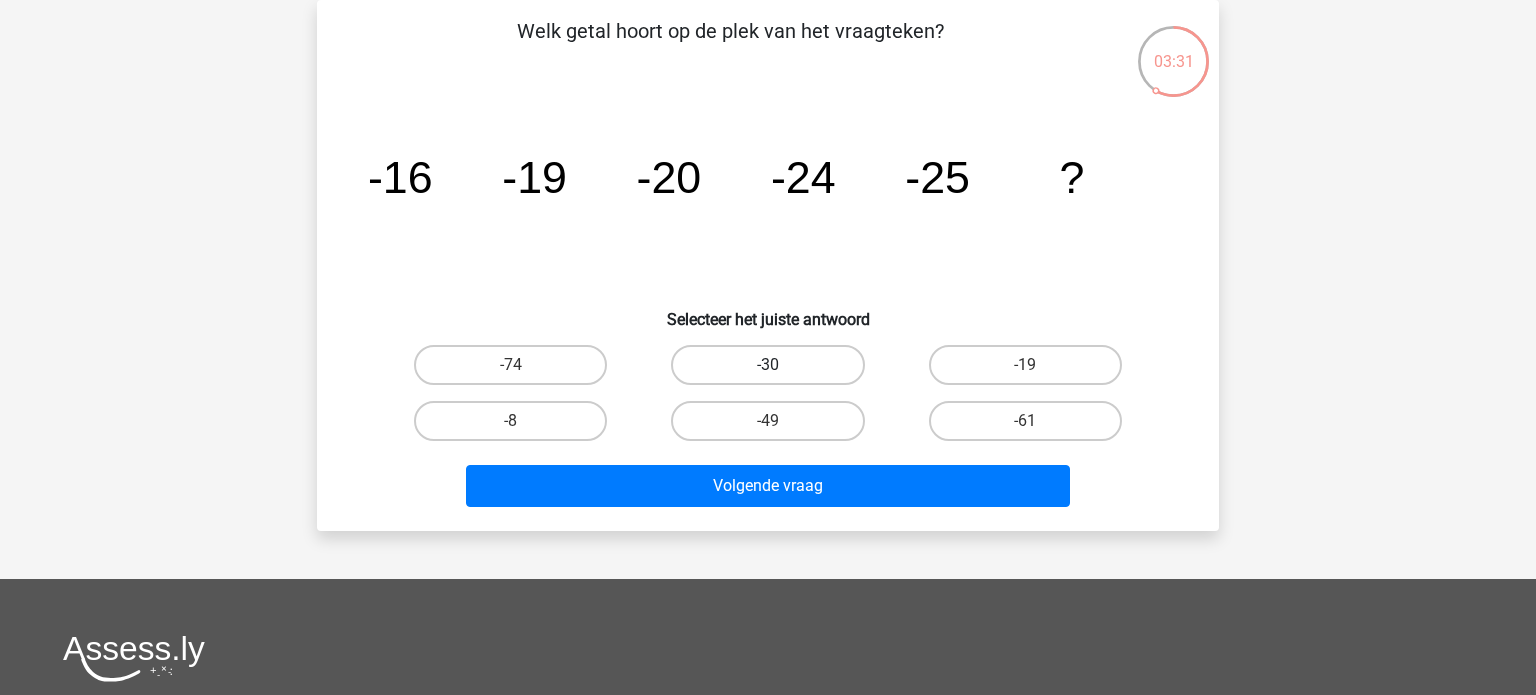 click on "-30" at bounding box center (767, 365) 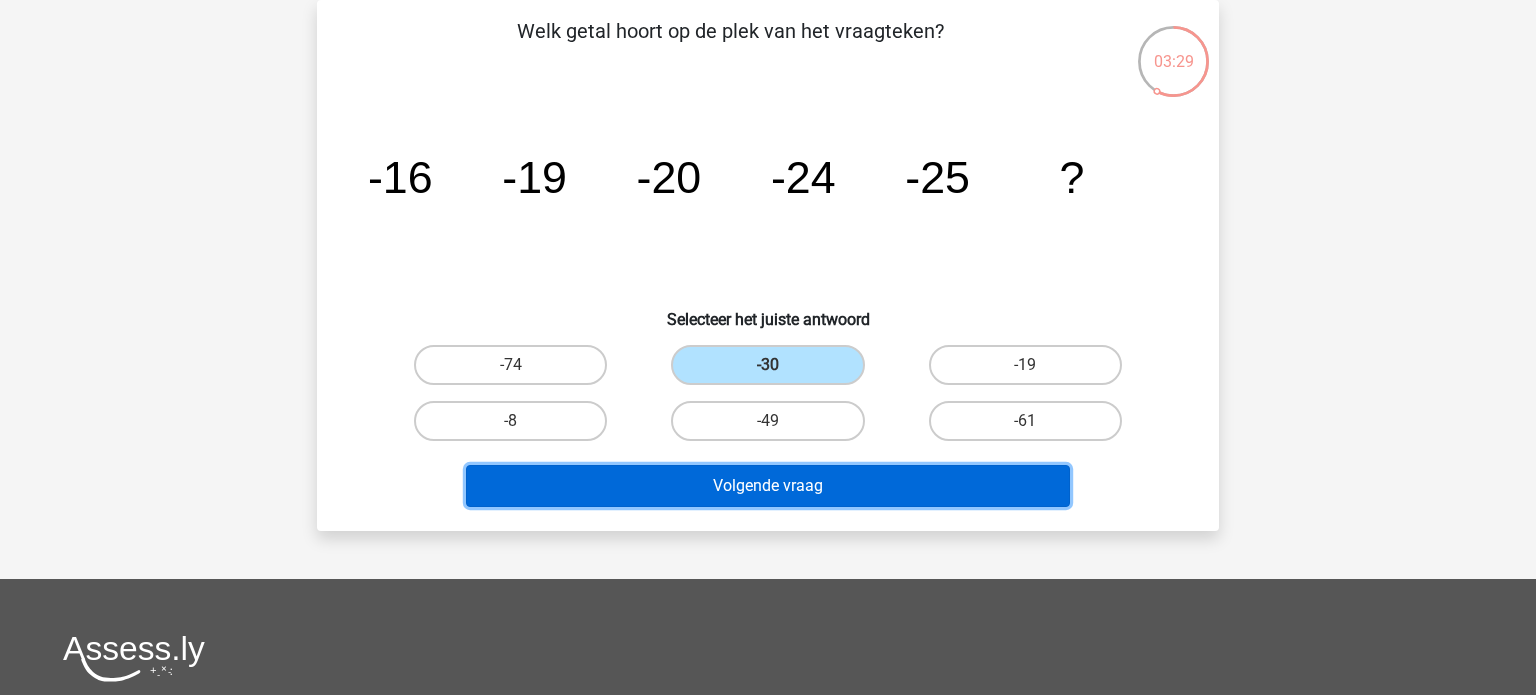 click on "Volgende vraag" at bounding box center (768, 486) 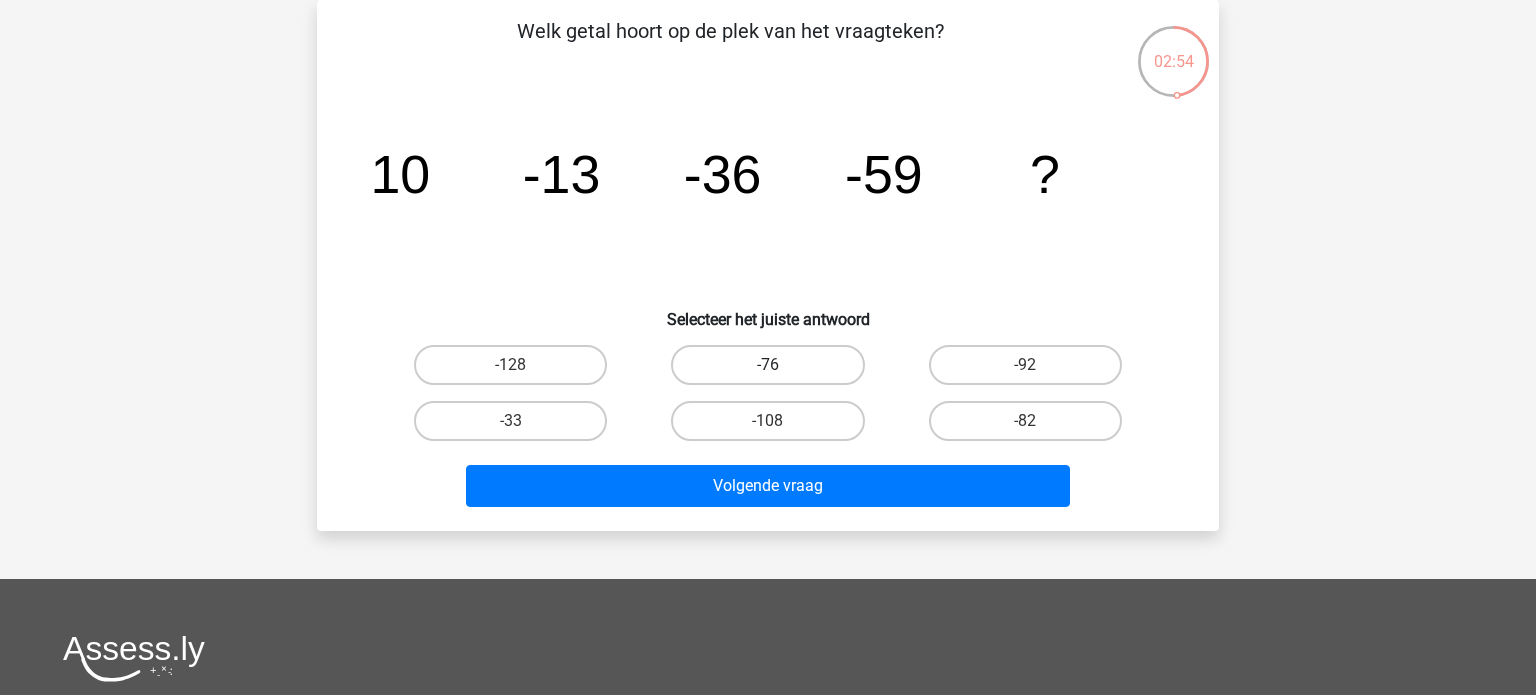 click on "-76" at bounding box center (767, 365) 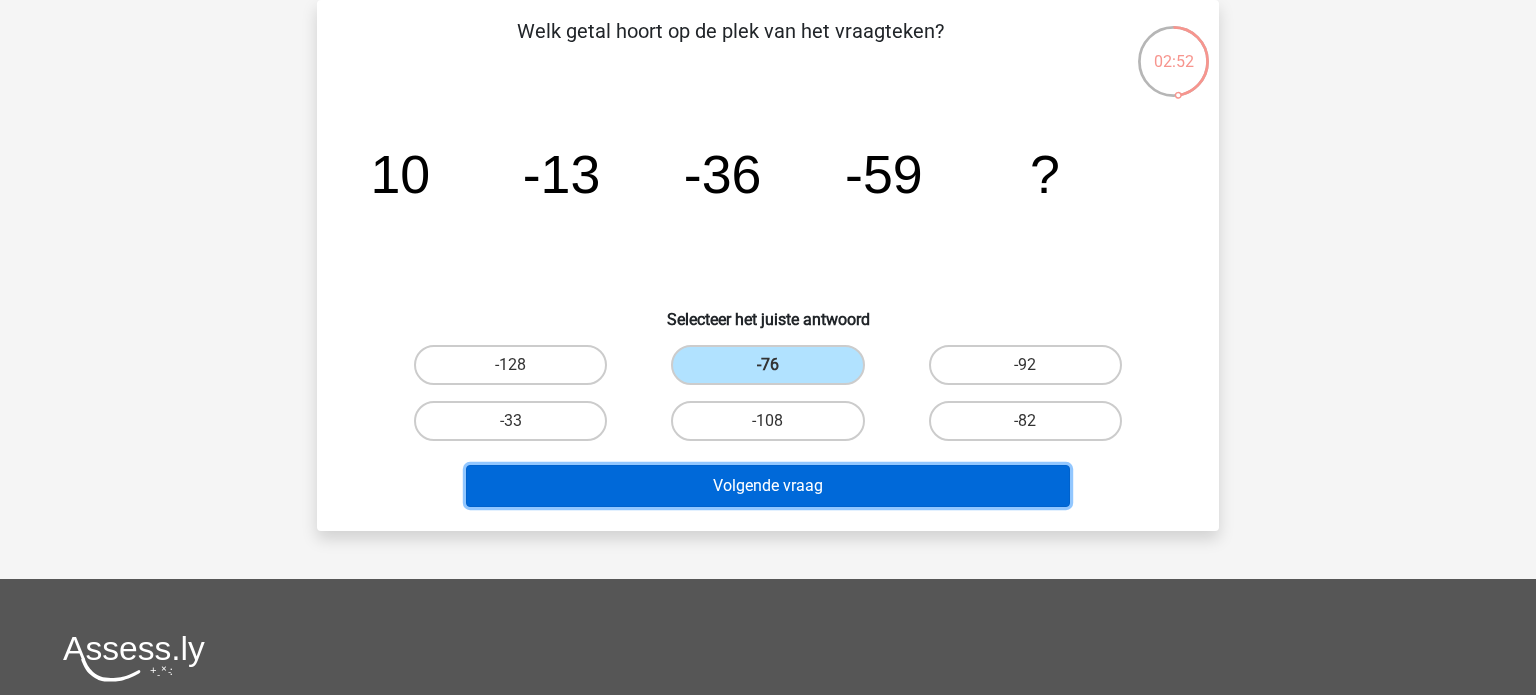 click on "Volgende vraag" at bounding box center (768, 486) 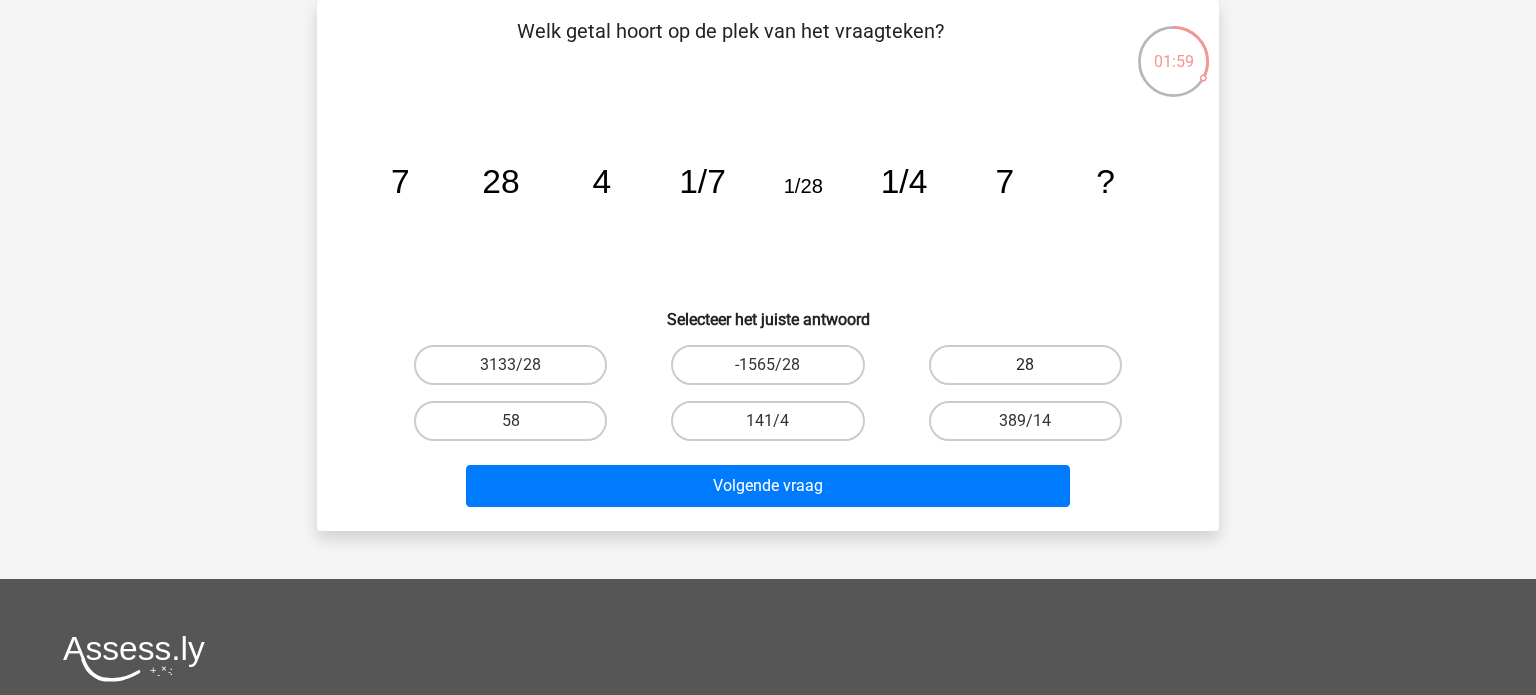 click on "28" at bounding box center [1025, 365] 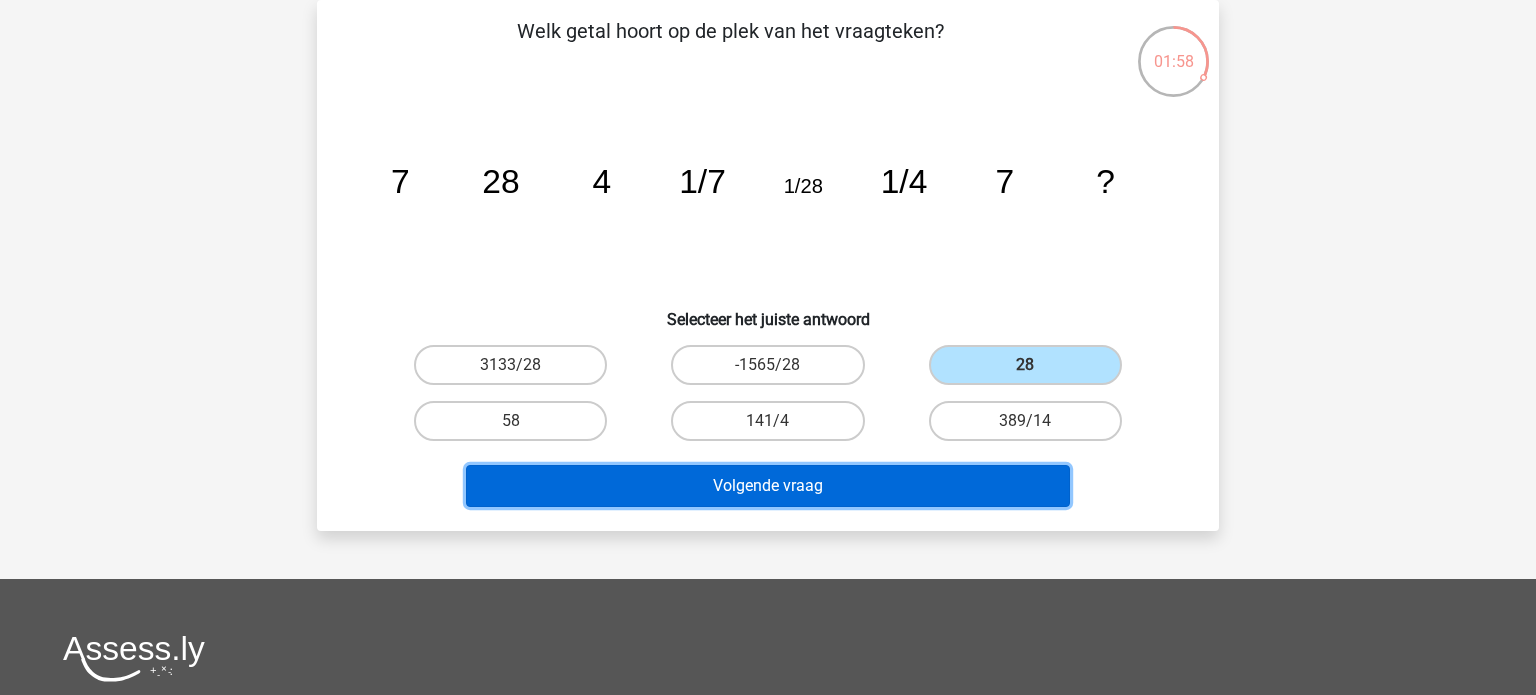 click on "Volgende vraag" at bounding box center (768, 486) 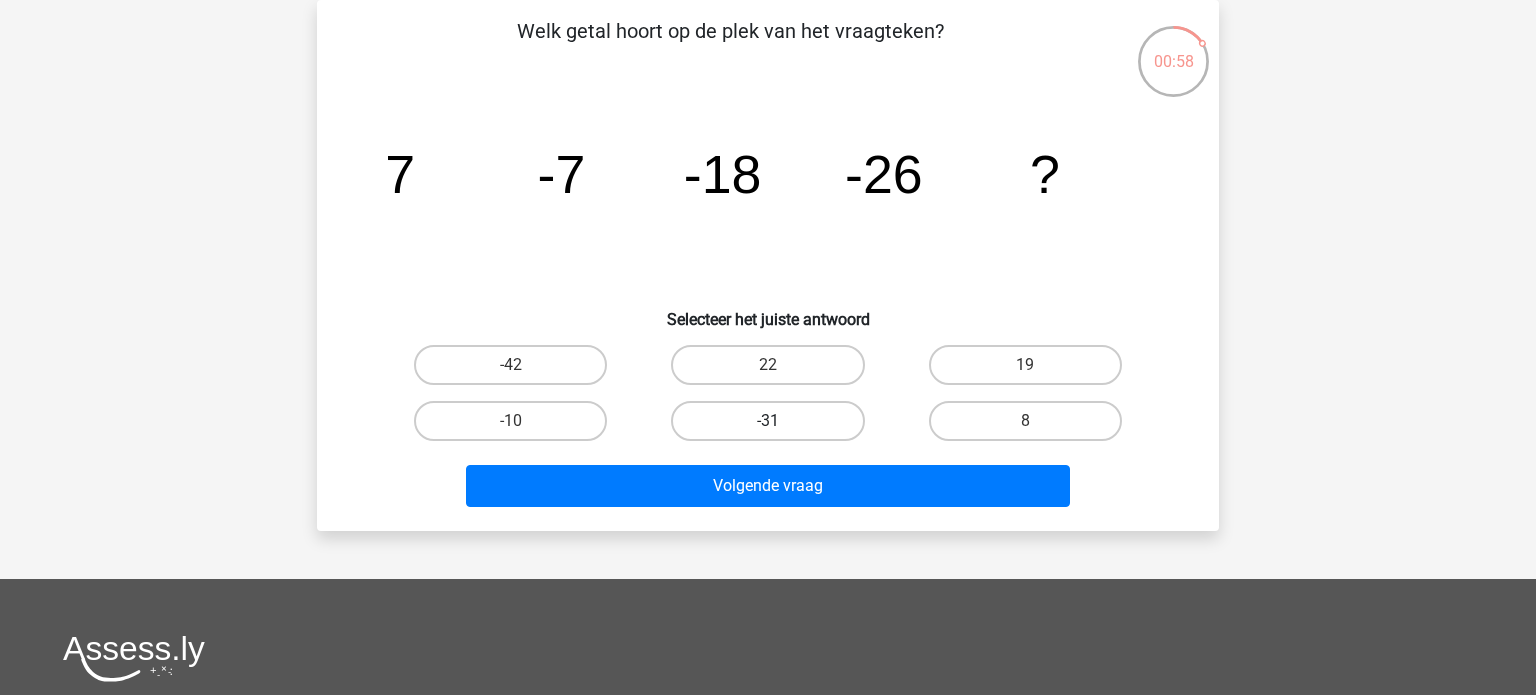 click on "-31" at bounding box center [767, 421] 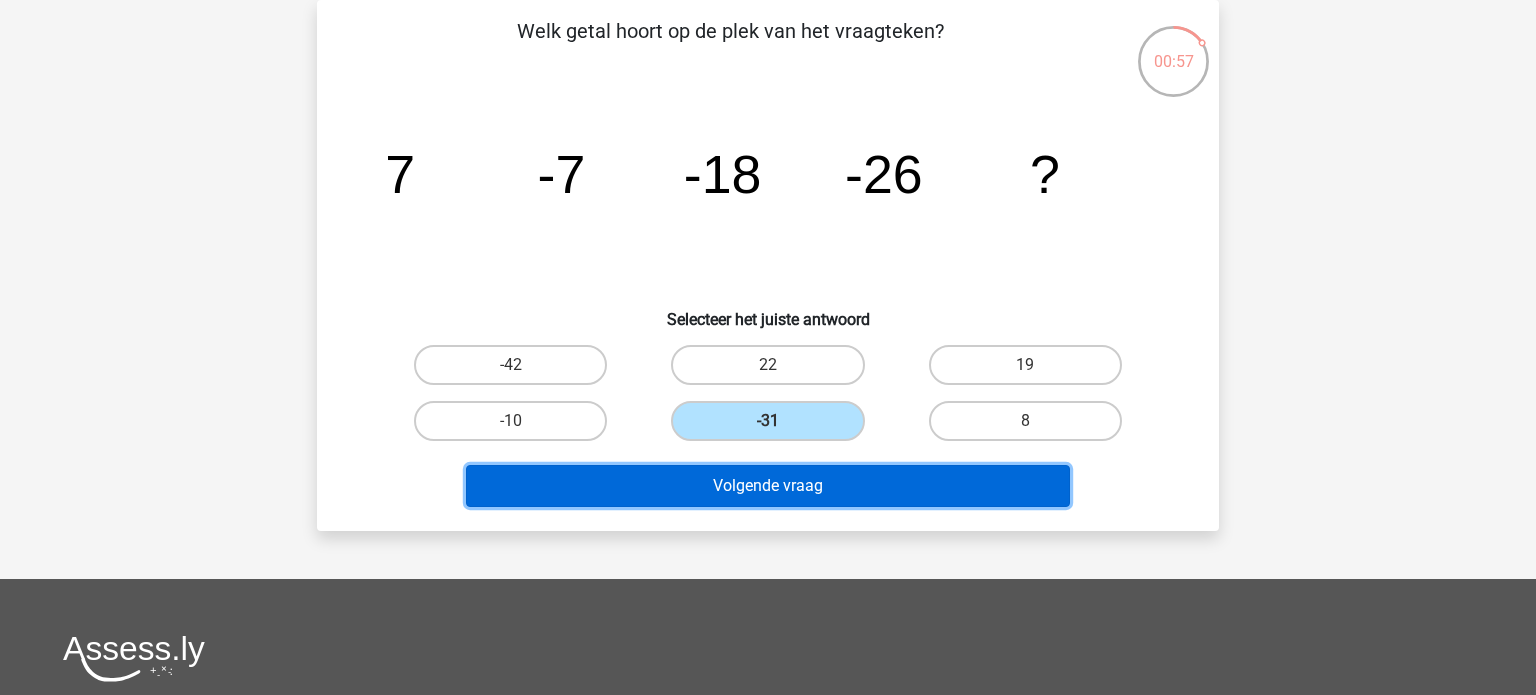 click on "Volgende vraag" at bounding box center [768, 486] 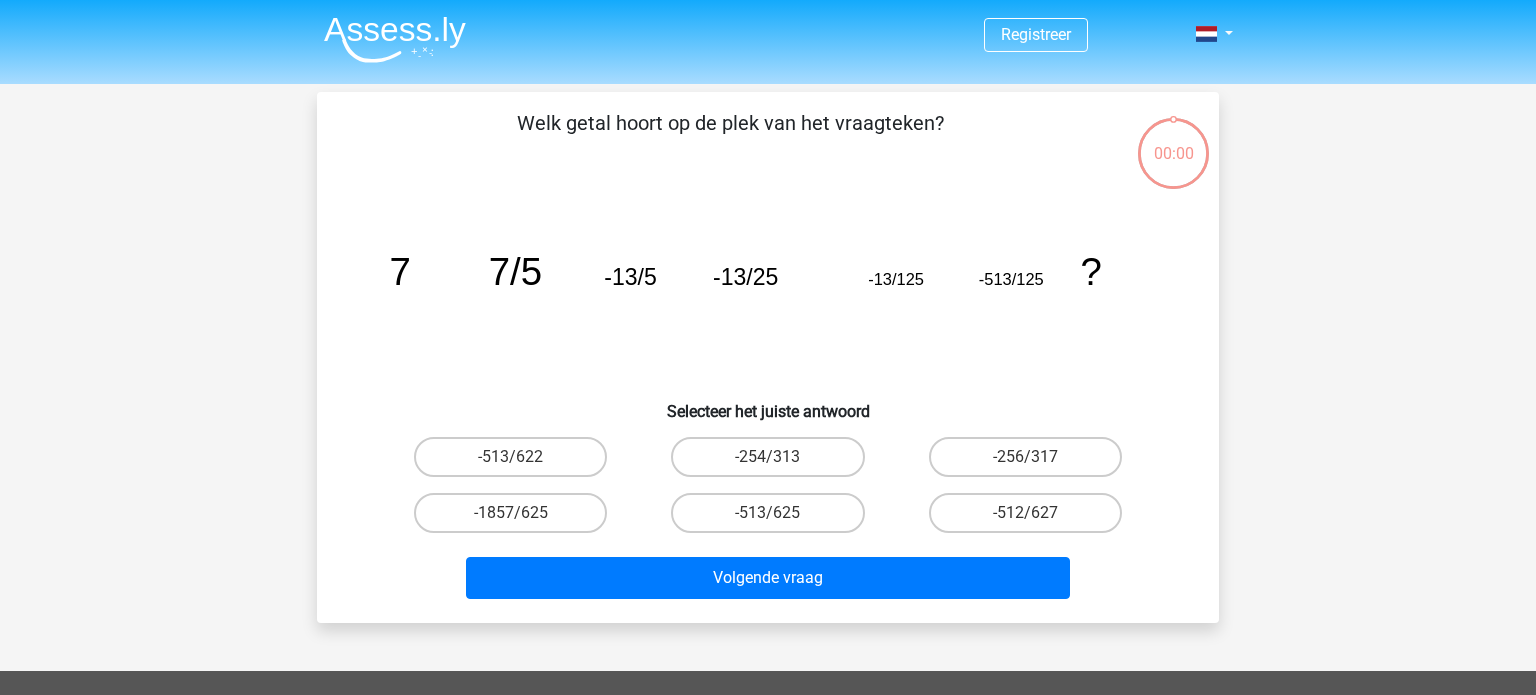 scroll, scrollTop: 92, scrollLeft: 0, axis: vertical 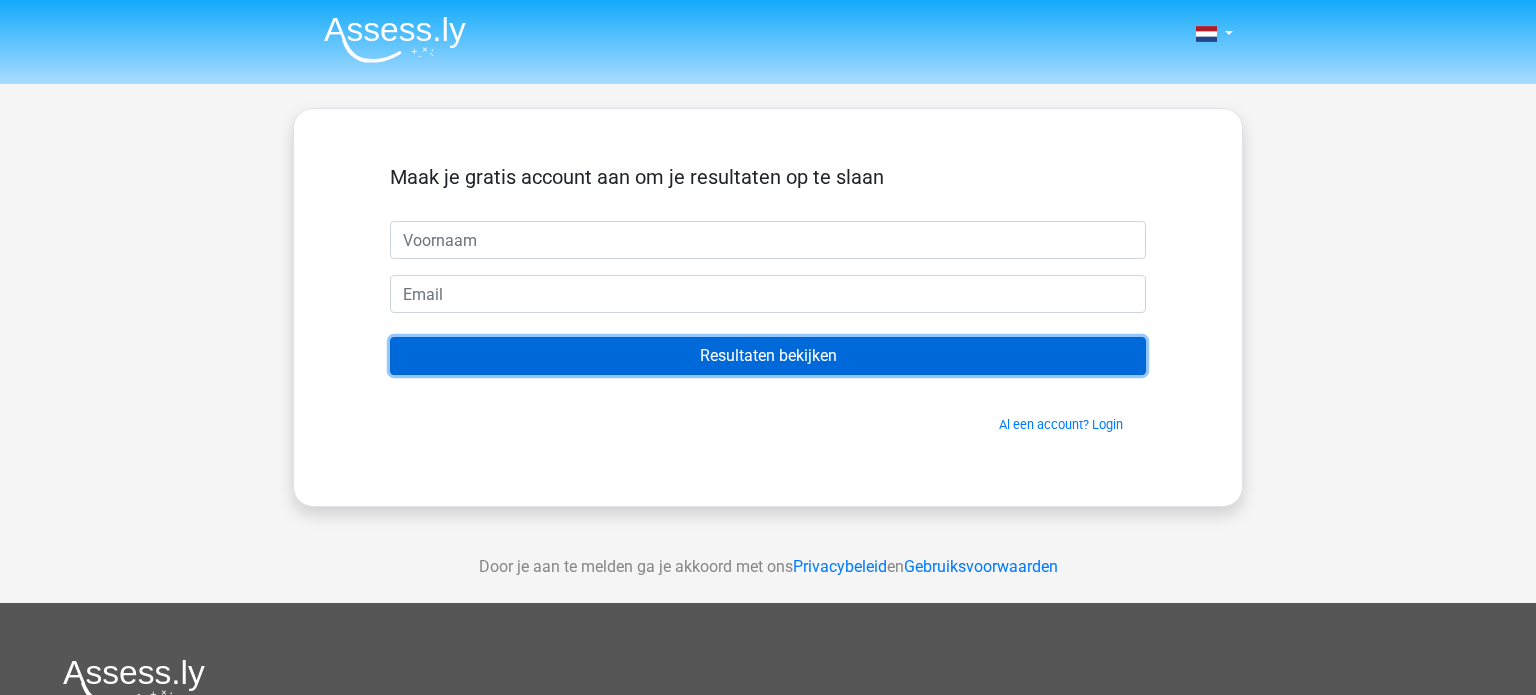 click on "Resultaten bekijken" at bounding box center [768, 356] 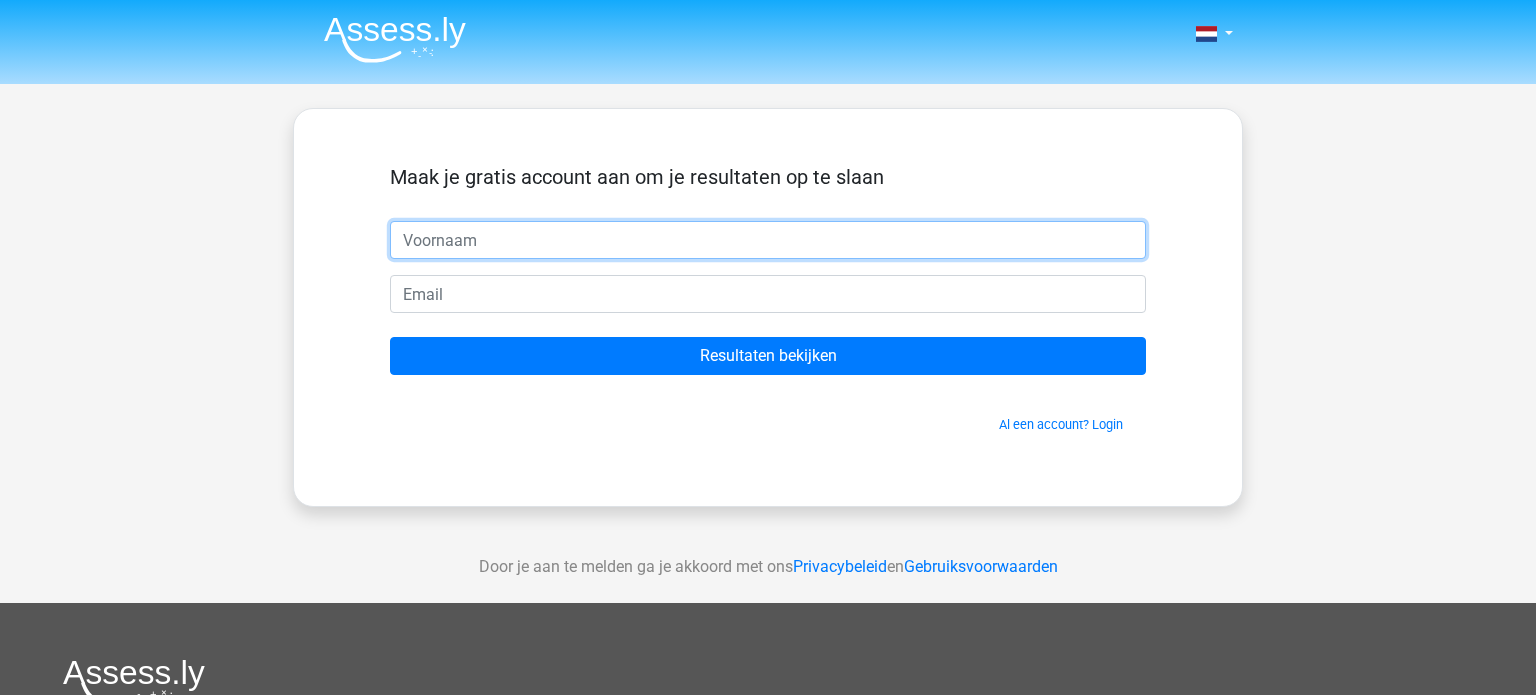 click at bounding box center [768, 240] 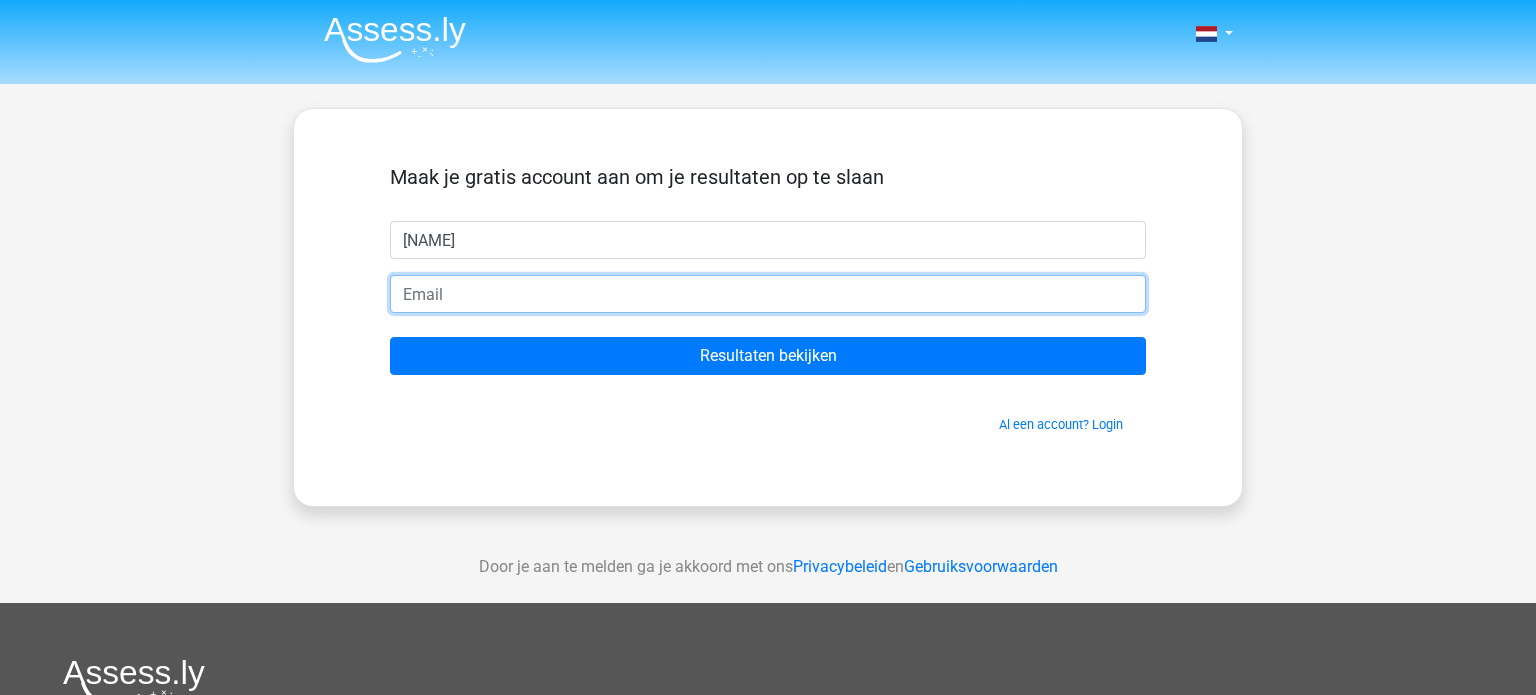 click at bounding box center (768, 294) 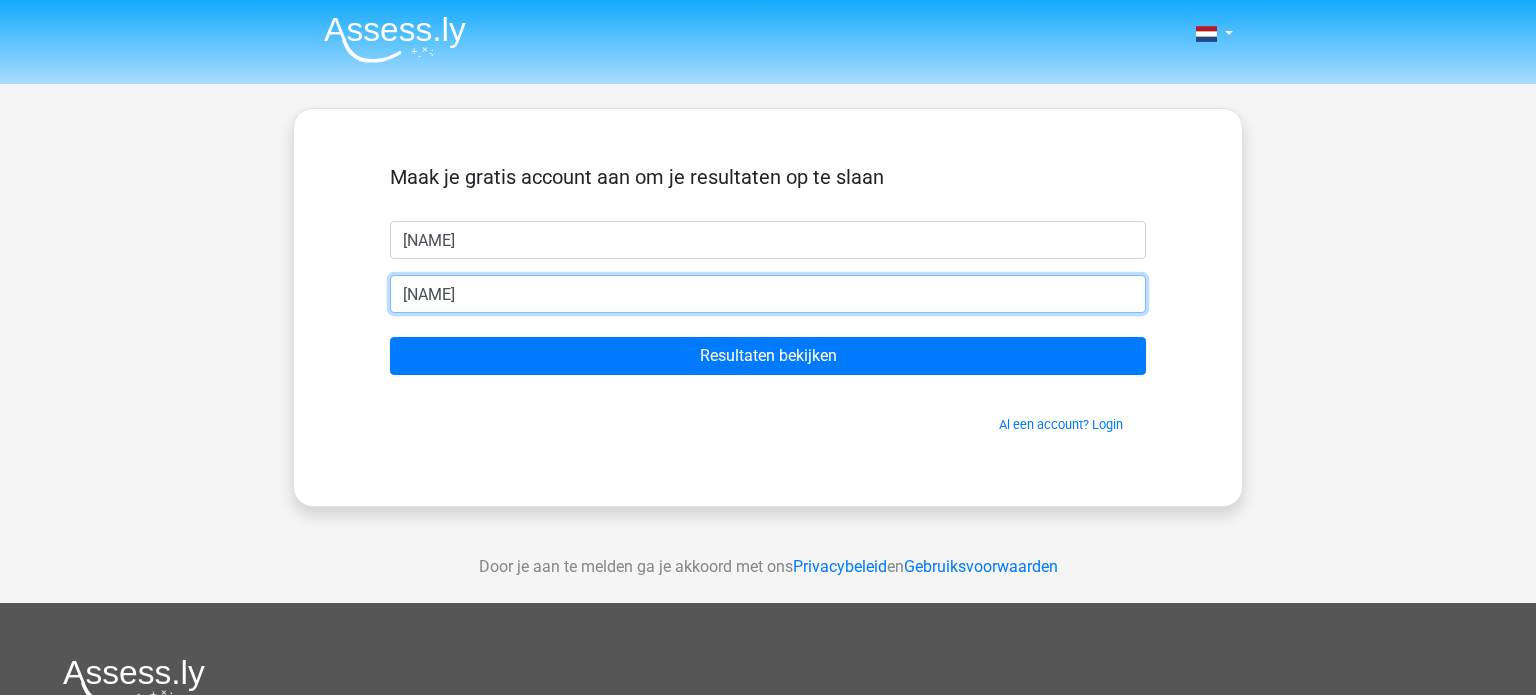 type on "S" 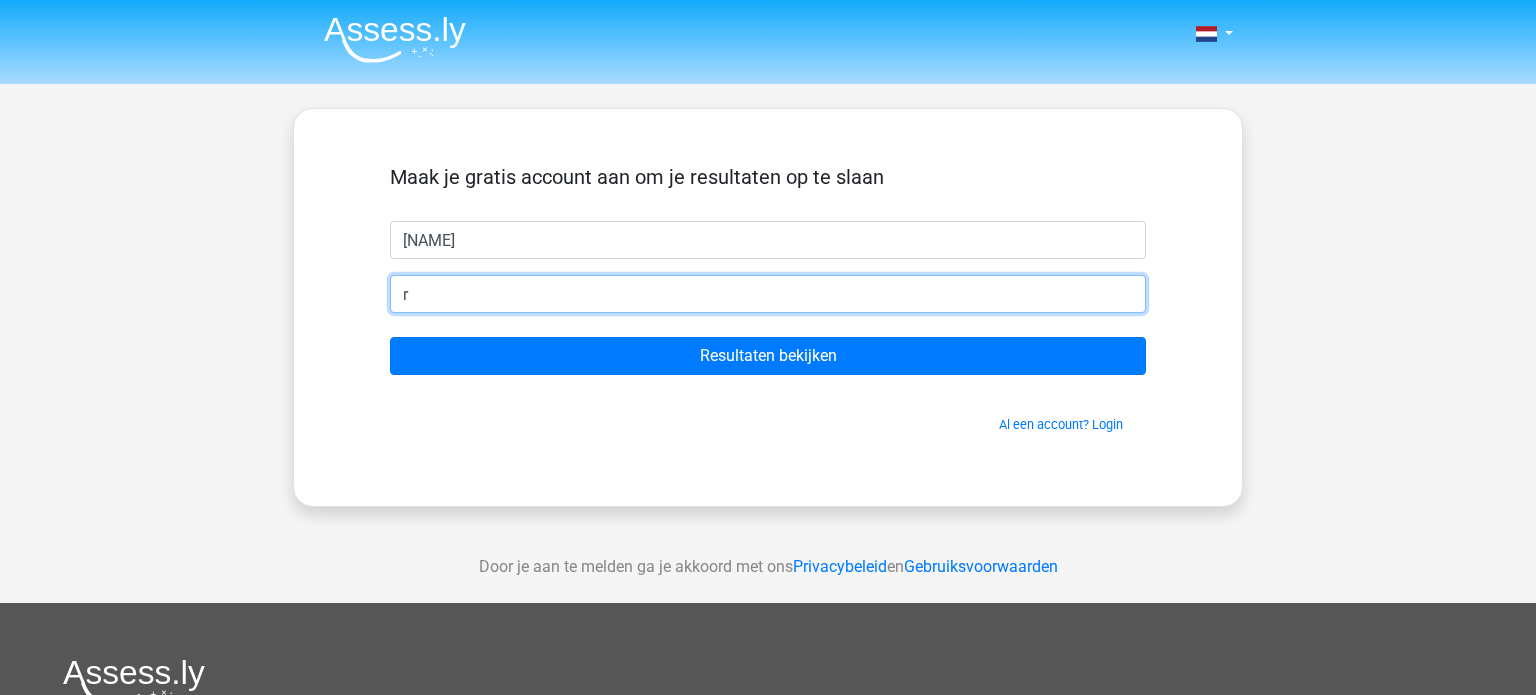 type 